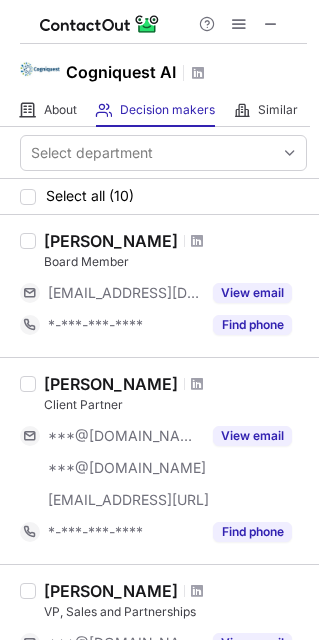 scroll, scrollTop: 0, scrollLeft: 0, axis: both 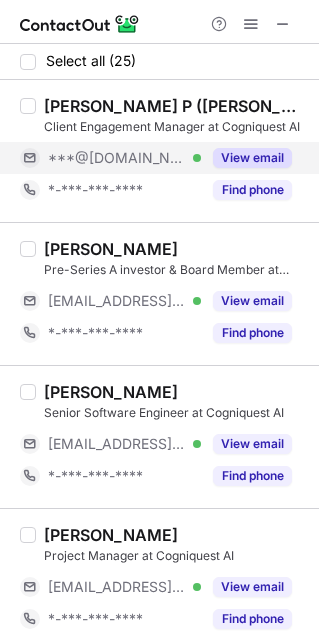 click on "View email" at bounding box center (252, 158) 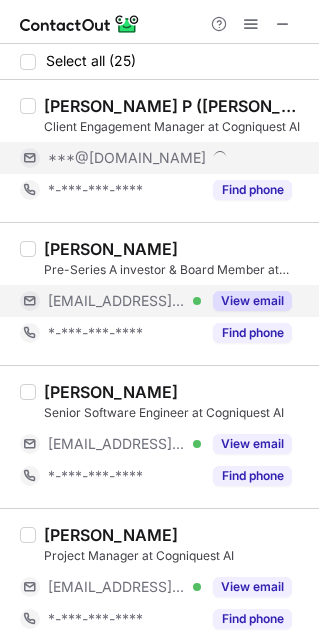 drag, startPoint x: 274, startPoint y: 305, endPoint x: 274, endPoint y: 317, distance: 12 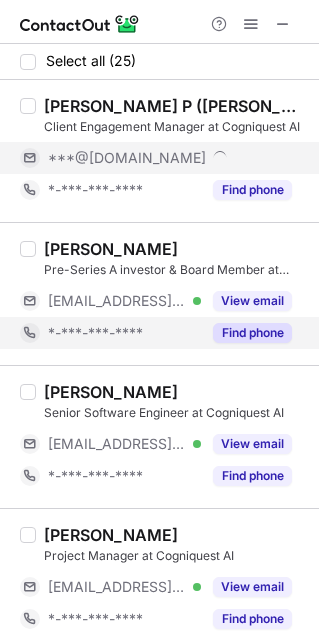click on "View email" at bounding box center (252, 301) 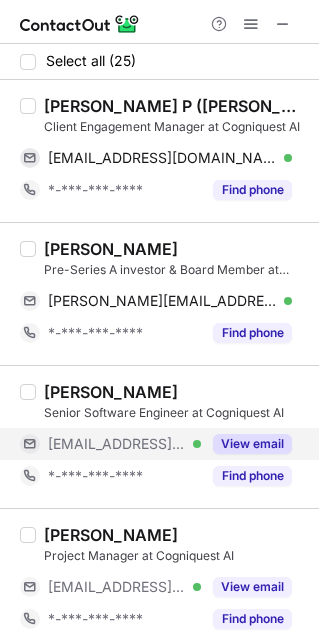 drag, startPoint x: 261, startPoint y: 441, endPoint x: 267, endPoint y: 527, distance: 86.209045 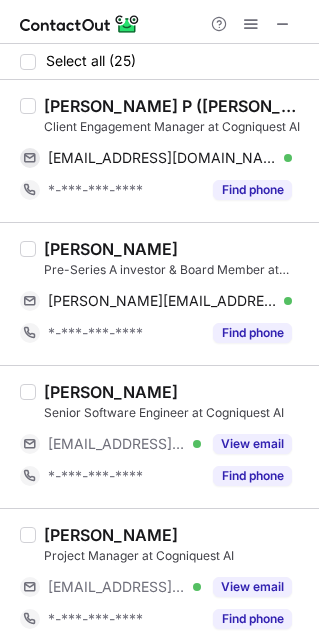 click on "View email" at bounding box center [252, 444] 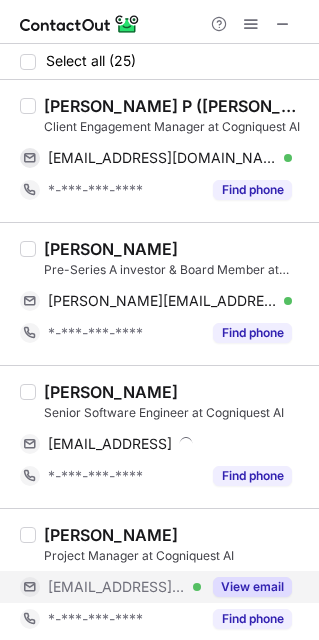 click on "View email" at bounding box center (252, 587) 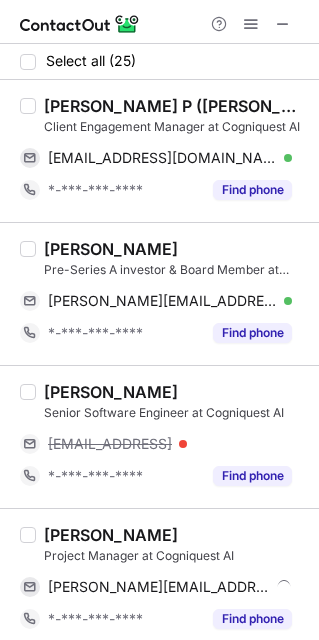 click on "Krishna Prasad P (Nair)" at bounding box center [175, 106] 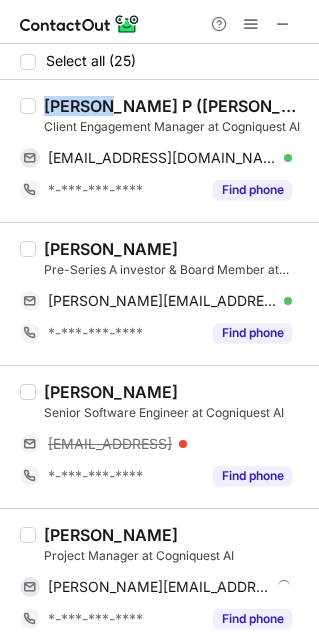 click on "Krishna Prasad P (Nair)" at bounding box center [175, 106] 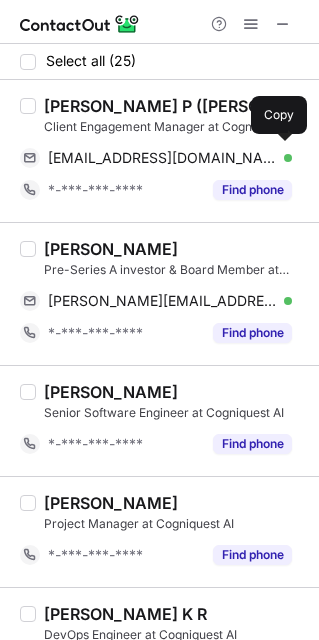 drag, startPoint x: 144, startPoint y: 165, endPoint x: 262, endPoint y: 116, distance: 127.769325 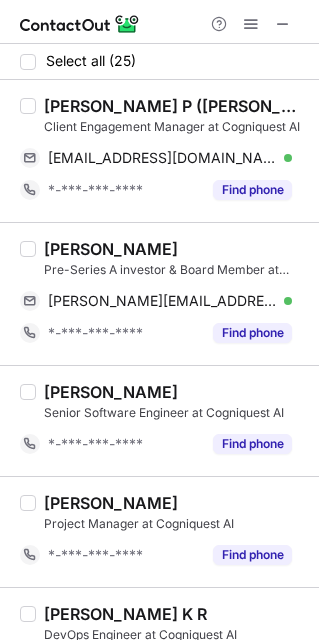 click on "Sahil Anand" at bounding box center [111, 249] 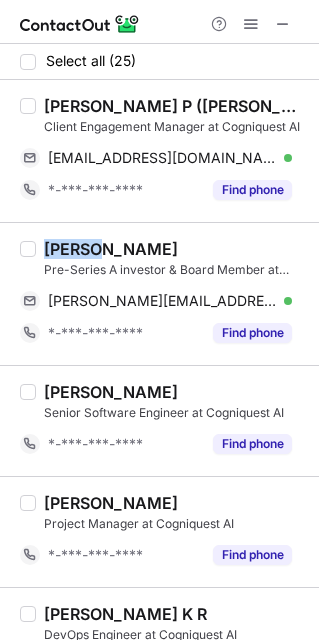 click on "Sahil Anand" at bounding box center [111, 249] 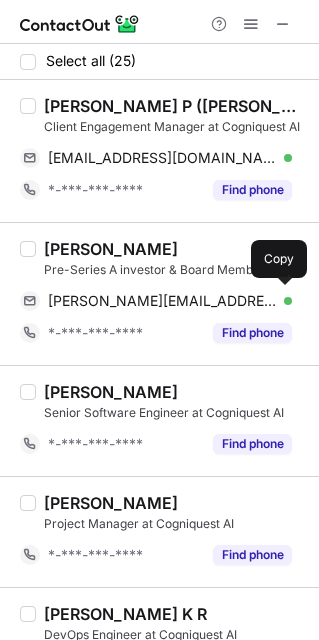drag, startPoint x: 162, startPoint y: 297, endPoint x: 261, endPoint y: 254, distance: 107.935165 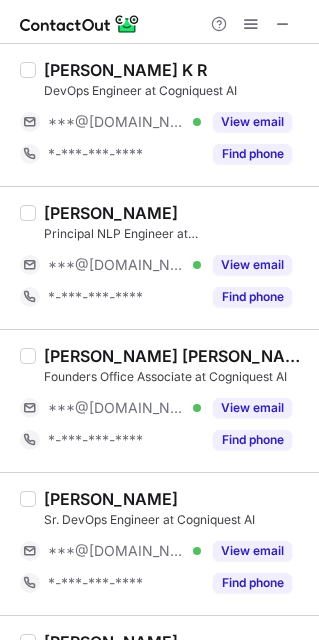scroll, scrollTop: 573, scrollLeft: 0, axis: vertical 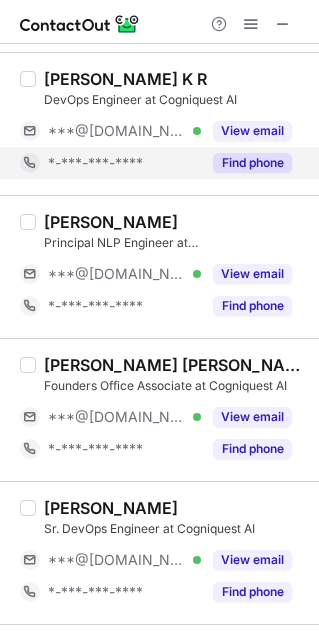 click on "View email" at bounding box center (252, 131) 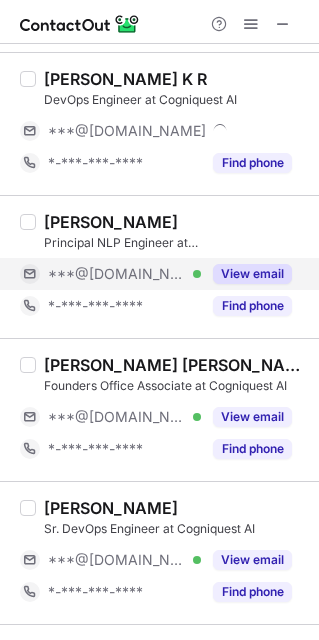 drag, startPoint x: 267, startPoint y: 279, endPoint x: 282, endPoint y: 381, distance: 103.09704 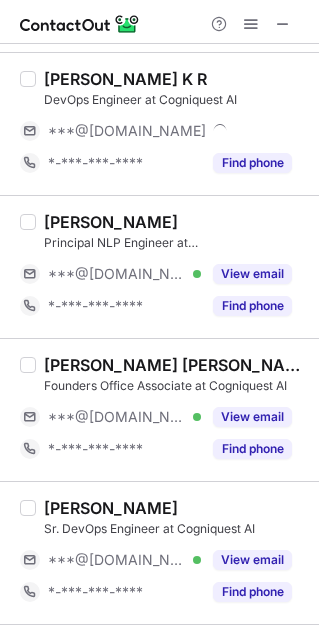 click on "View email" at bounding box center (252, 274) 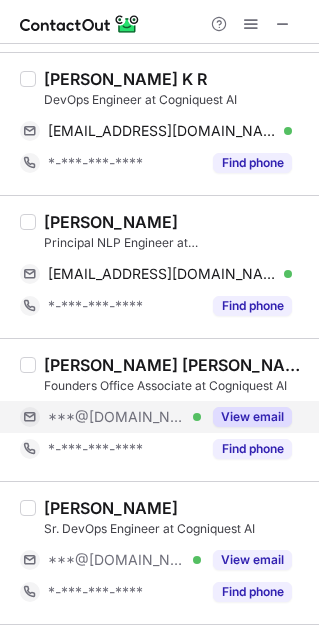 drag, startPoint x: 274, startPoint y: 416, endPoint x: 280, endPoint y: 582, distance: 166.1084 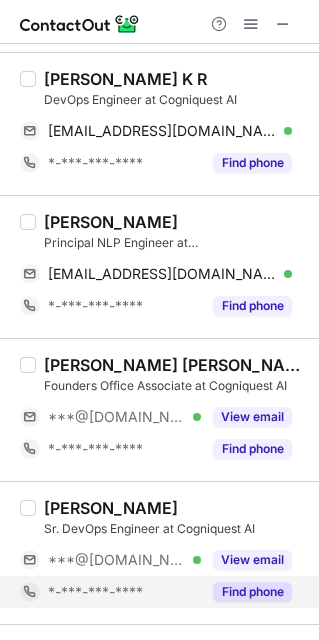 click on "View email" at bounding box center [252, 417] 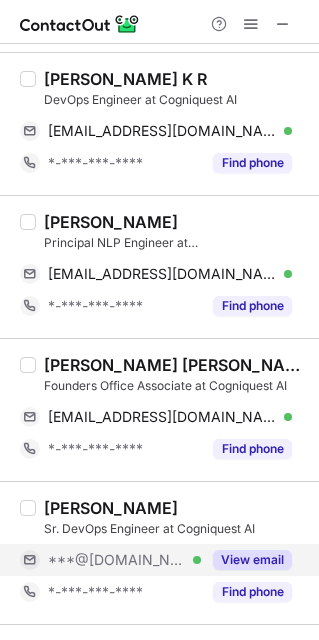 click on "View email" at bounding box center [252, 560] 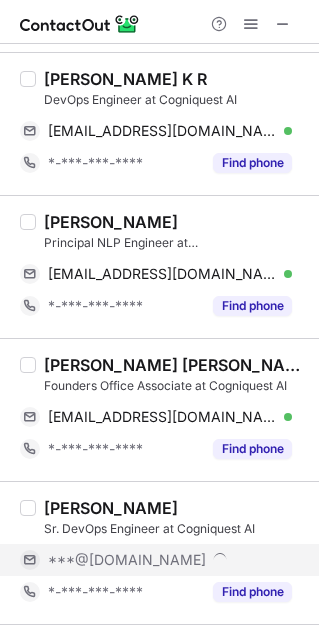 click on "SriHarsha K R DevOps Engineer at Cogniquest AI sriharshakr07@gmail.com Verified Send email Copy *-***-***-**** Find phone" at bounding box center (159, 123) 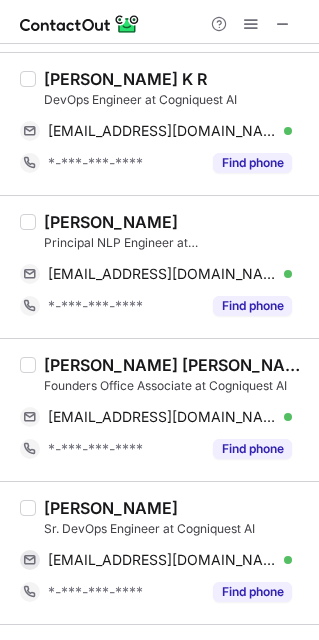 click on "SriHarsha K R" at bounding box center [125, 79] 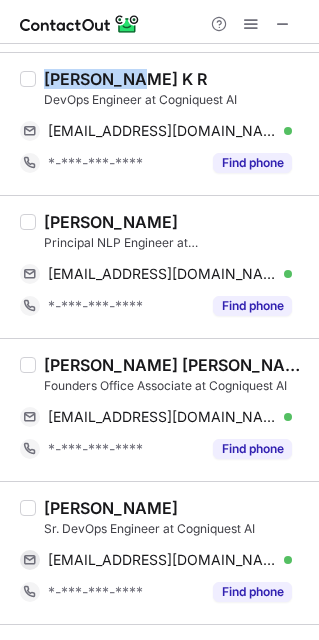 click on "SriHarsha K R" at bounding box center [125, 79] 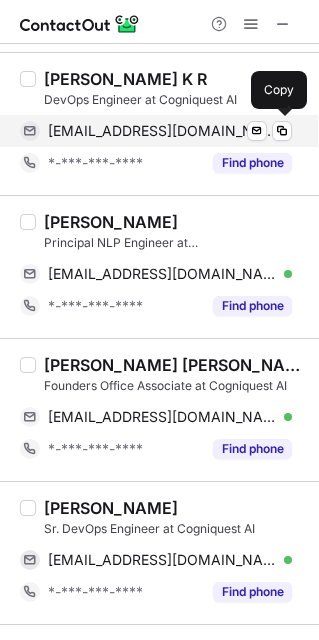 click on "sriharshakr07@gmail.com" at bounding box center [162, 131] 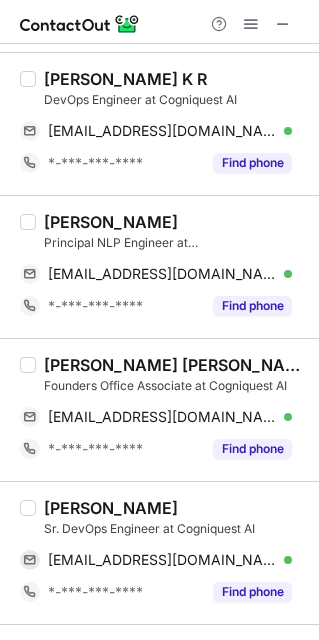 click on "Rohini Nookala" at bounding box center (111, 222) 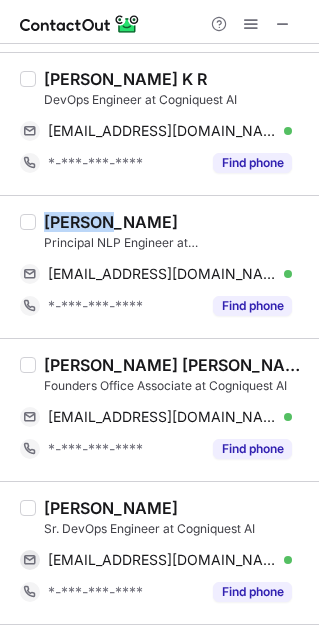 click on "Rohini Nookala" at bounding box center [111, 222] 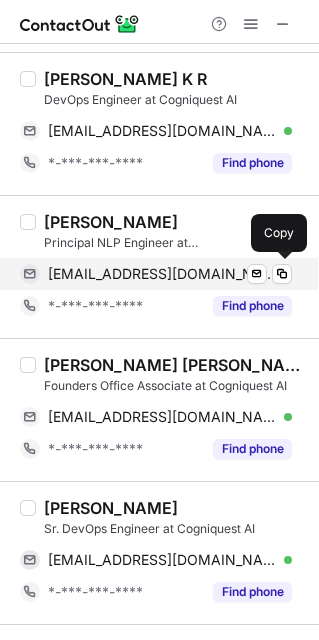 drag, startPoint x: 141, startPoint y: 287, endPoint x: 183, endPoint y: 270, distance: 45.310043 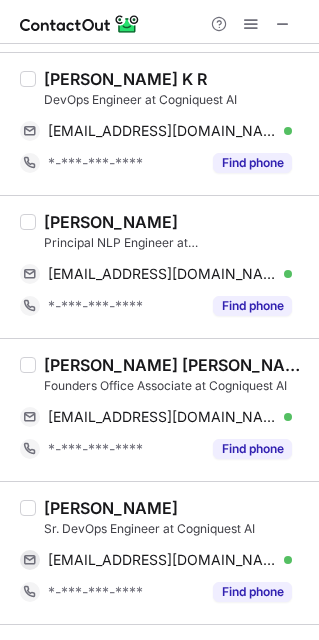 click on "Avantika Madhur Daryanani" at bounding box center (175, 365) 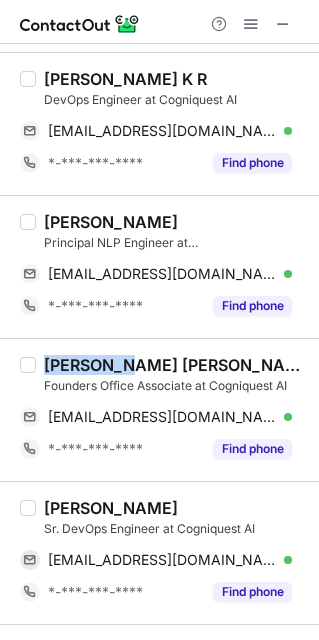 click on "Avantika Madhur Daryanani" at bounding box center (175, 365) 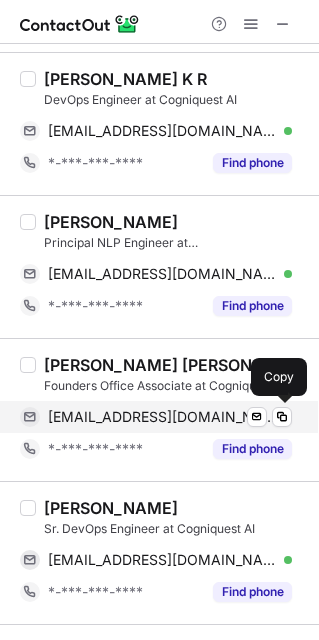 drag, startPoint x: 175, startPoint y: 420, endPoint x: 196, endPoint y: 414, distance: 21.84033 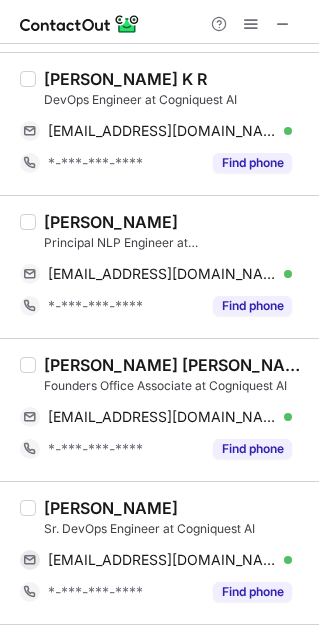 click on "Vedant Kakde" at bounding box center (111, 508) 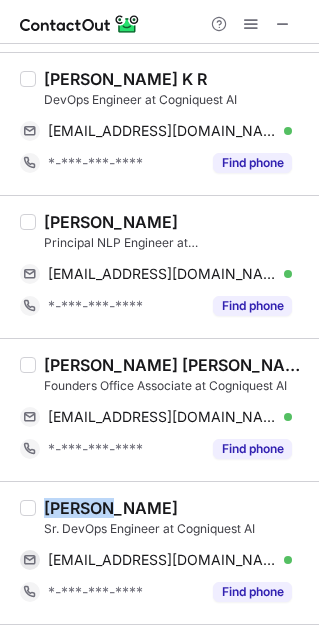 click on "Vedant Kakde" at bounding box center (111, 508) 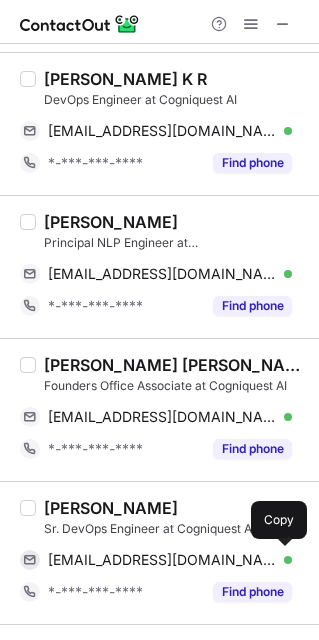 drag, startPoint x: 169, startPoint y: 564, endPoint x: 262, endPoint y: 500, distance: 112.89375 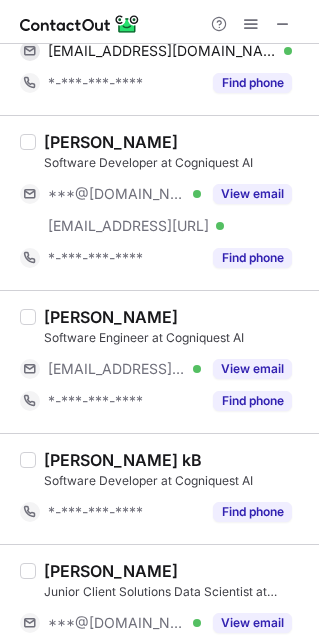 scroll, scrollTop: 1119, scrollLeft: 0, axis: vertical 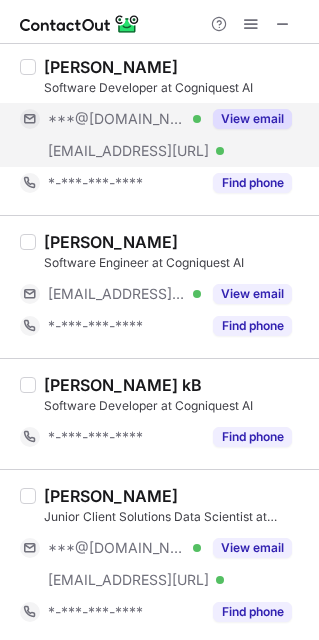 click on "View email" at bounding box center (252, 119) 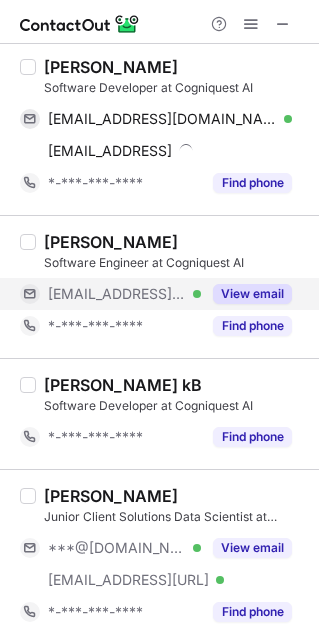 click on "View email" at bounding box center (252, 294) 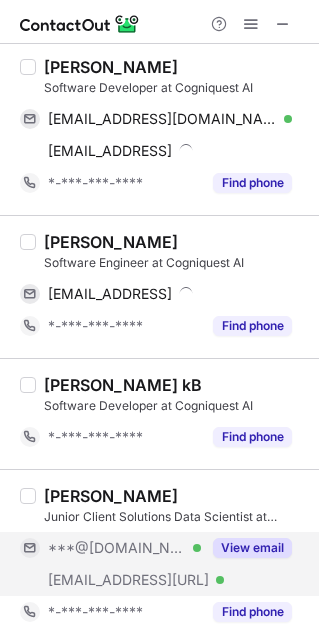 click on "View email" at bounding box center [252, 548] 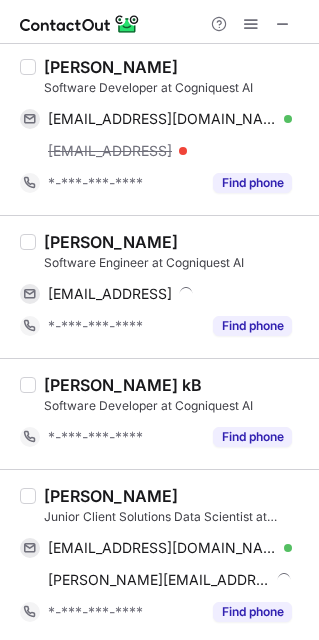 click on "Suraj Kashyap" at bounding box center (111, 67) 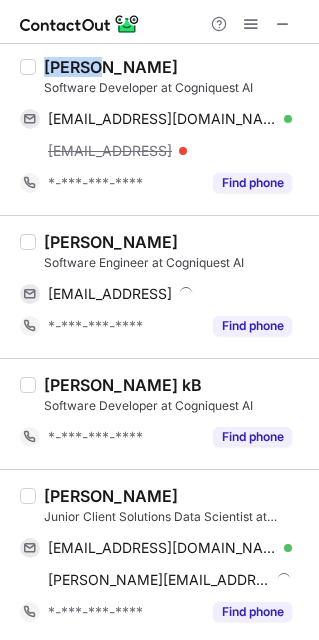 click on "Suraj Kashyap" at bounding box center (111, 67) 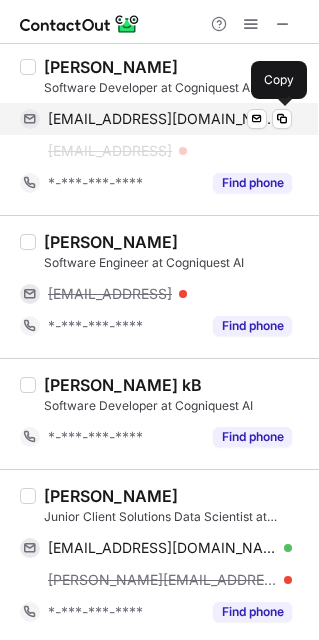 click on "asankejr@gmail.com" at bounding box center (162, 119) 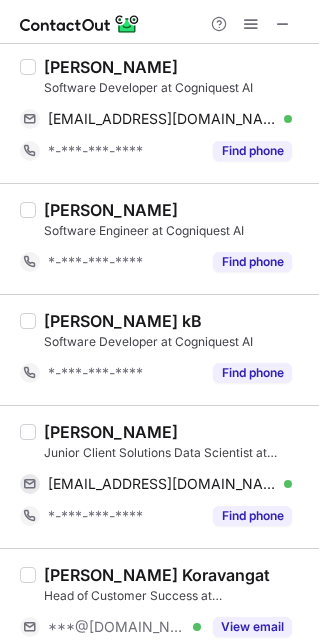 click on "Sanjana Shanbhogue" at bounding box center (111, 432) 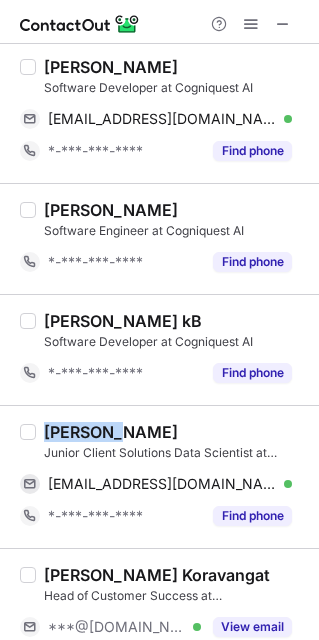click on "Sanjana Shanbhogue" at bounding box center [111, 432] 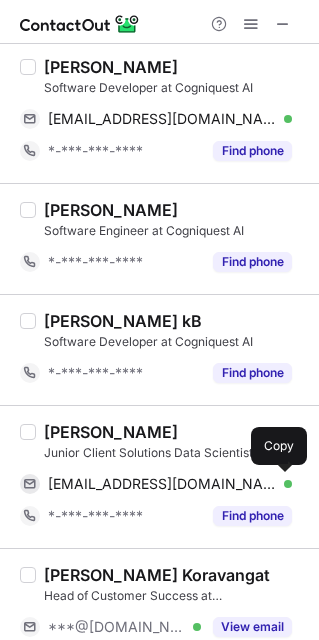 drag, startPoint x: 165, startPoint y: 488, endPoint x: 270, endPoint y: 453, distance: 110.67972 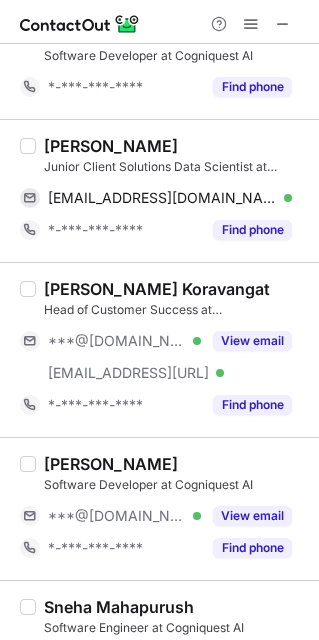 scroll, scrollTop: 1450, scrollLeft: 0, axis: vertical 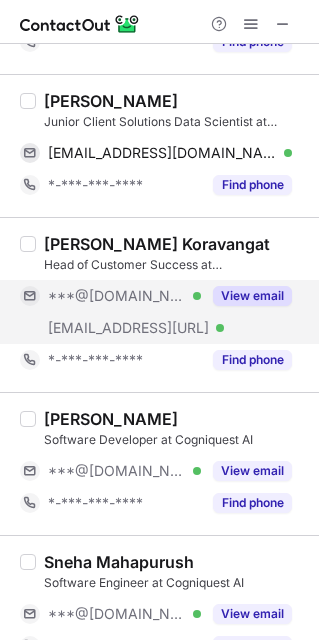 drag, startPoint x: 267, startPoint y: 297, endPoint x: 264, endPoint y: 323, distance: 26.172504 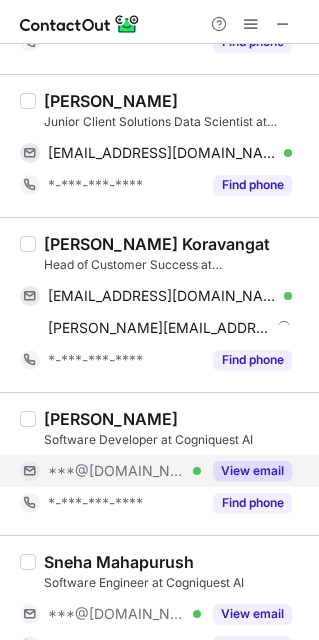 click on "View email" at bounding box center [252, 471] 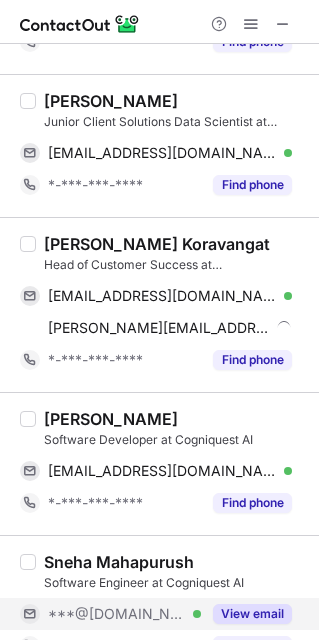 click on "View email" at bounding box center (252, 614) 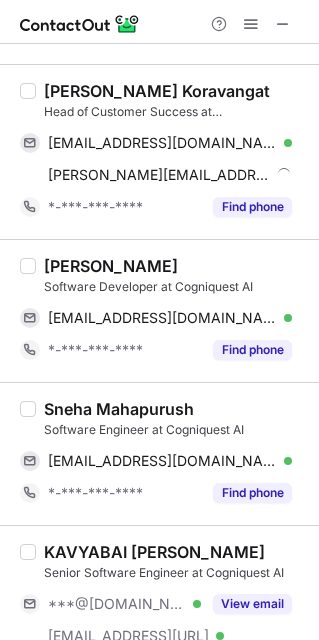scroll, scrollTop: 1621, scrollLeft: 0, axis: vertical 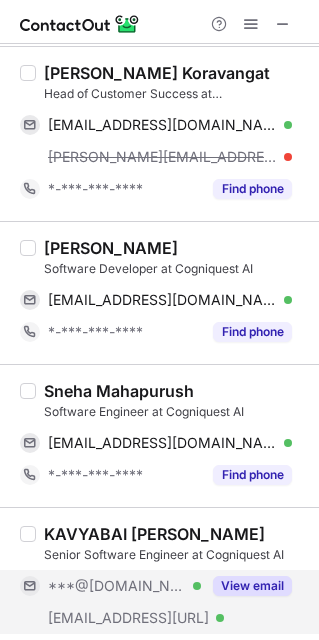 click on "View email" at bounding box center (252, 586) 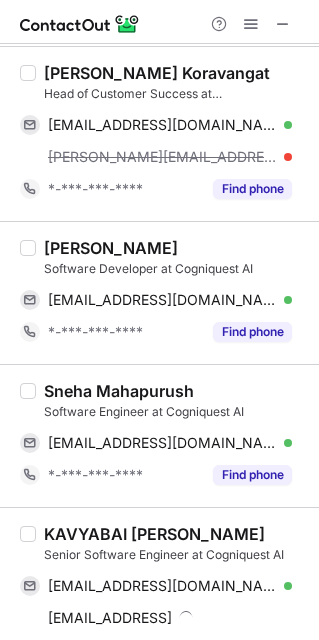click on "Sreekanth Koravangat" at bounding box center [157, 73] 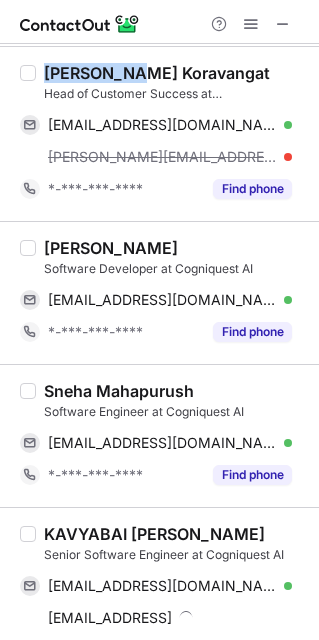 click on "Sreekanth Koravangat" at bounding box center (157, 73) 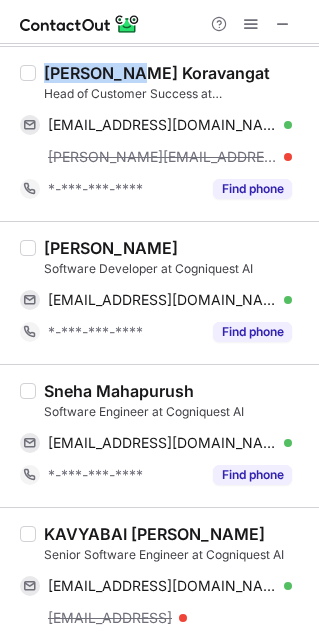 copy on "Sreekanth" 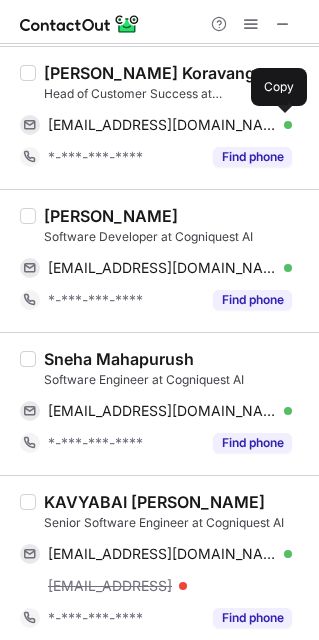 drag, startPoint x: 195, startPoint y: 125, endPoint x: 243, endPoint y: 195, distance: 84.87638 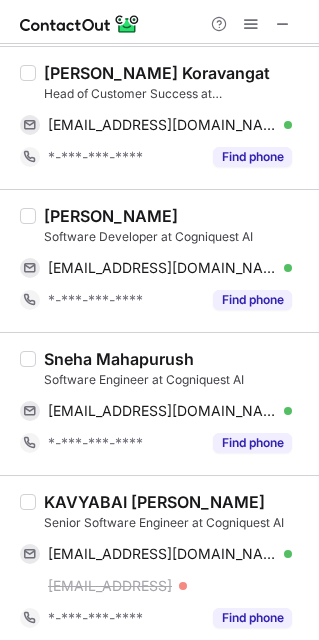 click on "Shubham Marshettiwar" at bounding box center (111, 216) 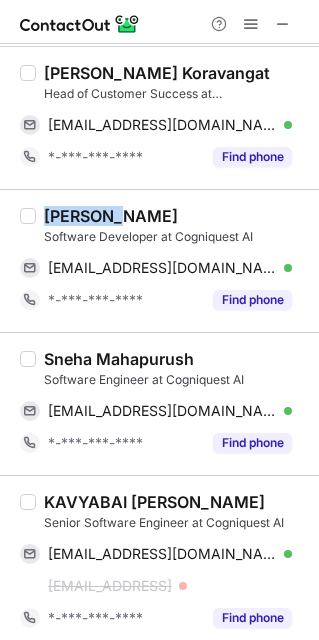 click on "Shubham Marshettiwar" at bounding box center [111, 216] 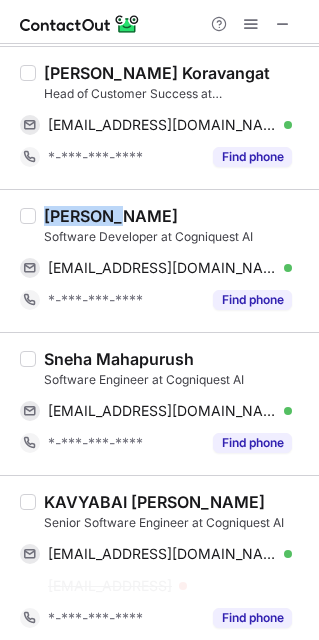copy on "Shubham" 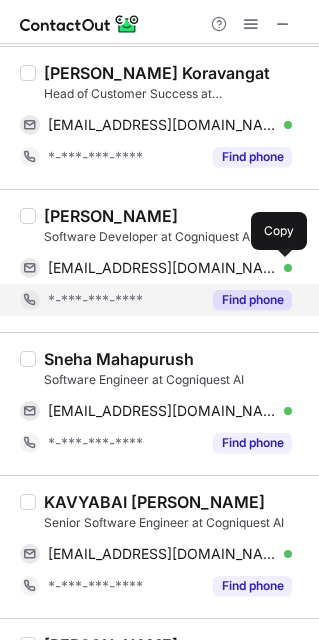drag, startPoint x: 214, startPoint y: 273, endPoint x: 246, endPoint y: 306, distance: 45.96738 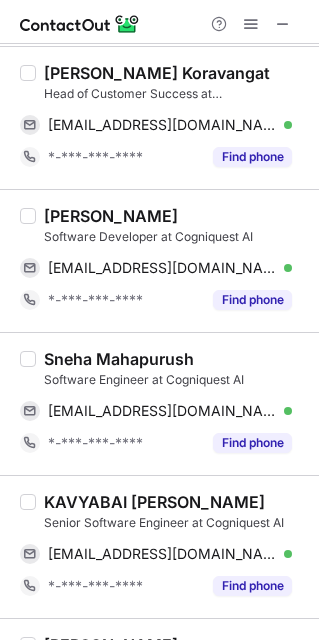click on "Sneha Mahapurush" at bounding box center [119, 359] 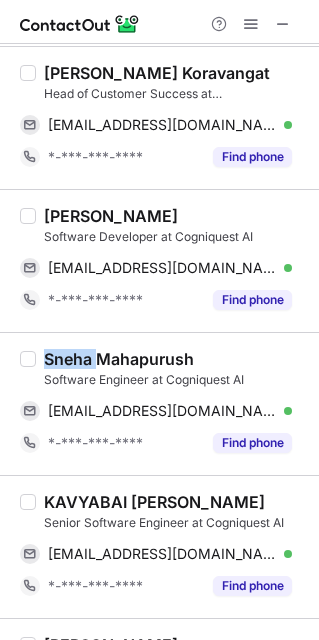 click on "Sneha Mahapurush" at bounding box center [119, 359] 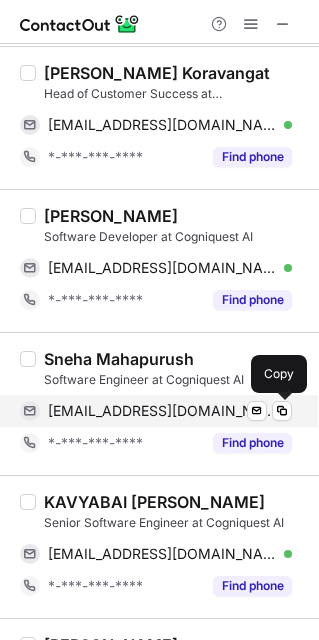 click on "msneha0493@gmail.com" at bounding box center [162, 411] 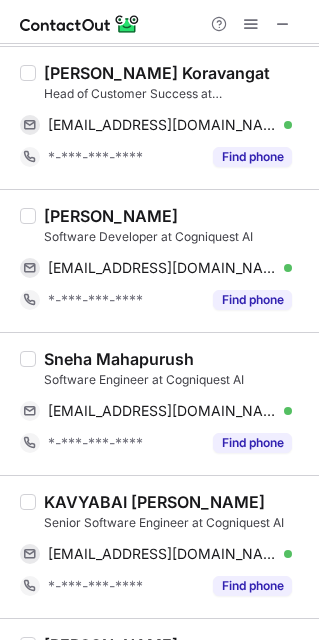 click on "KAVYABAI R." at bounding box center (154, 502) 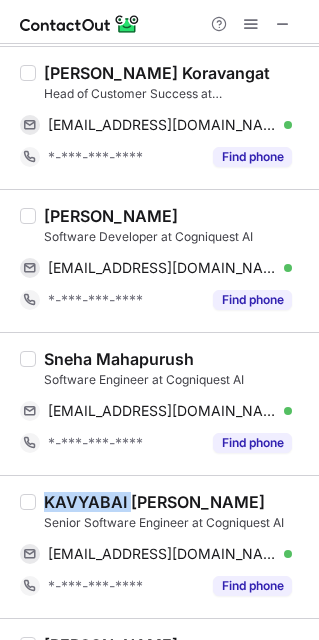 click on "KAVYABAI R." at bounding box center (154, 502) 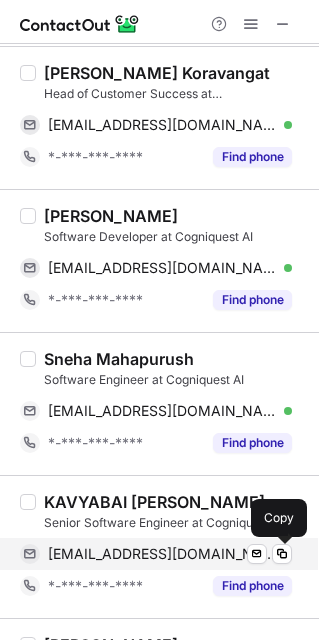 drag, startPoint x: 187, startPoint y: 561, endPoint x: 204, endPoint y: 566, distance: 17.720045 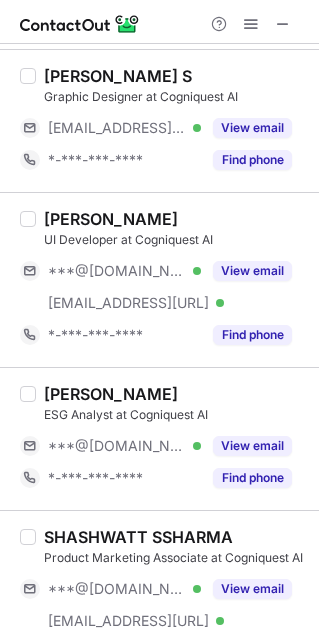 scroll, scrollTop: 2308, scrollLeft: 0, axis: vertical 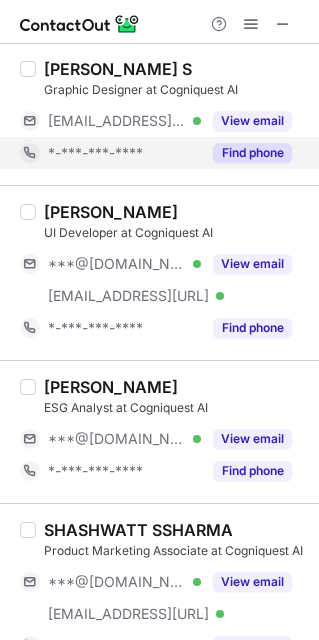 drag, startPoint x: 288, startPoint y: 126, endPoint x: 280, endPoint y: 162, distance: 36.878178 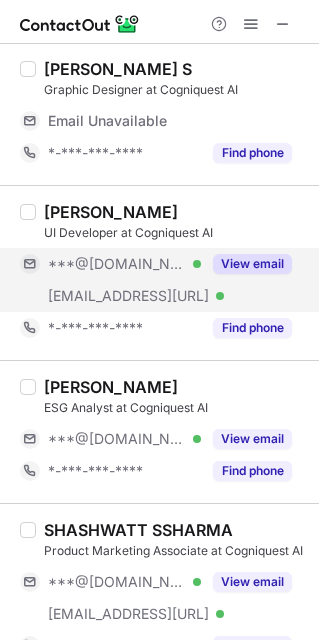 click on "View email" at bounding box center [252, 264] 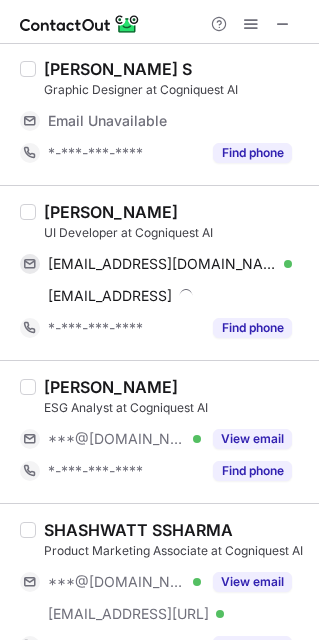 drag, startPoint x: 273, startPoint y: 444, endPoint x: 268, endPoint y: 515, distance: 71.17584 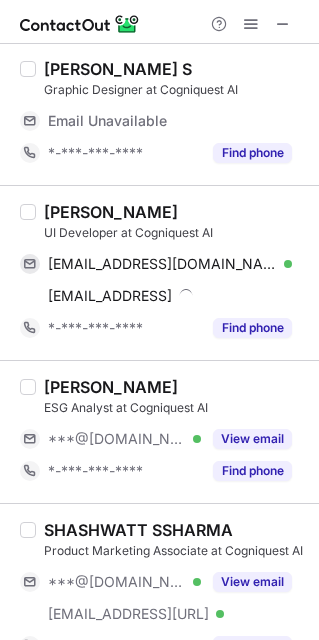 click on "View email" at bounding box center [252, 439] 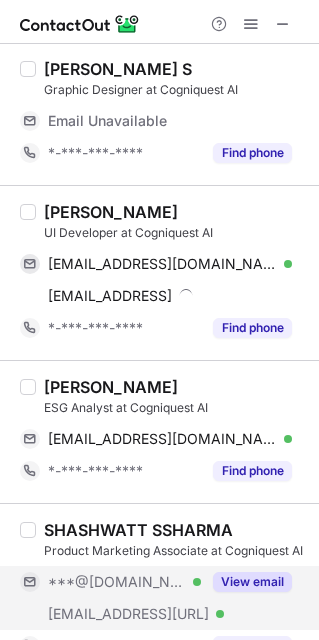 click on "View email" at bounding box center [252, 582] 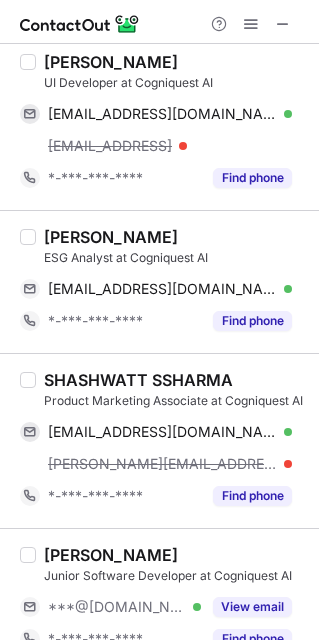 scroll, scrollTop: 2460, scrollLeft: 0, axis: vertical 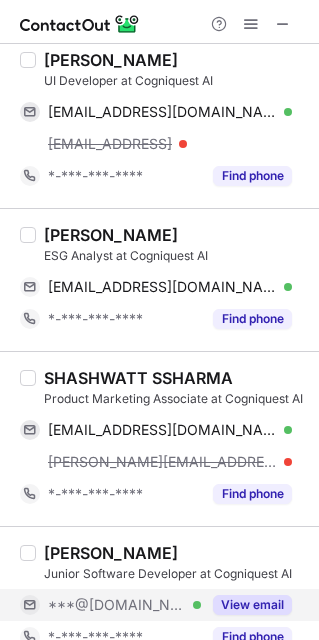 click on "View email" at bounding box center (252, 605) 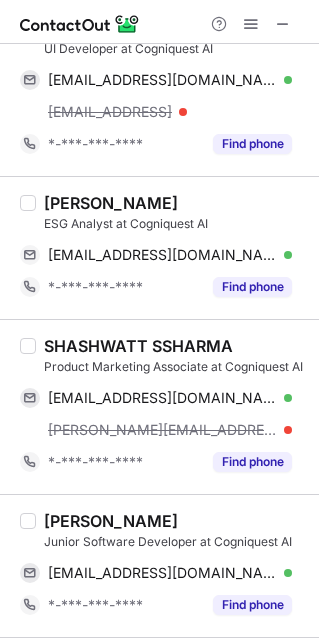 scroll, scrollTop: 2428, scrollLeft: 0, axis: vertical 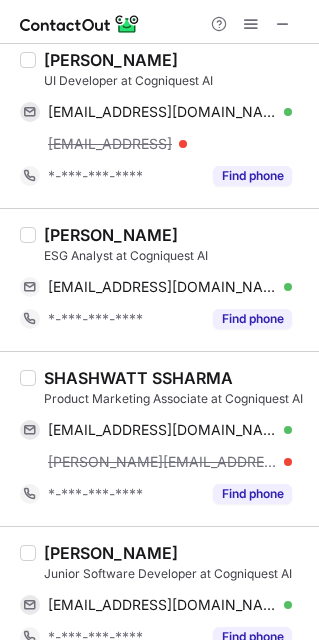 click on "Ankit Jha" at bounding box center [111, 60] 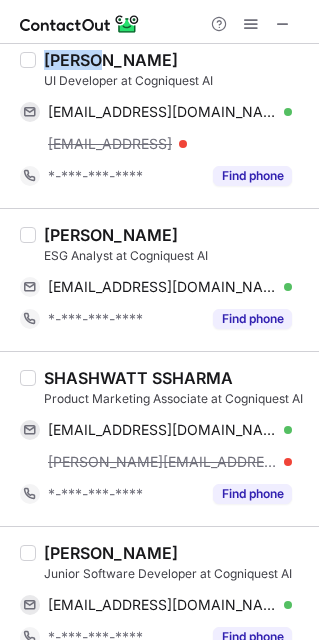 click on "Ankit Jha" at bounding box center (111, 60) 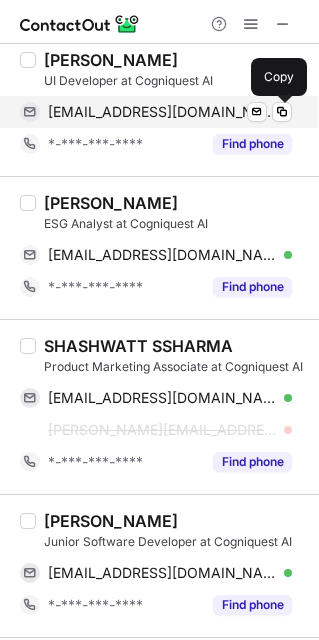 click on "vastankit05@gmail.com" at bounding box center [162, 112] 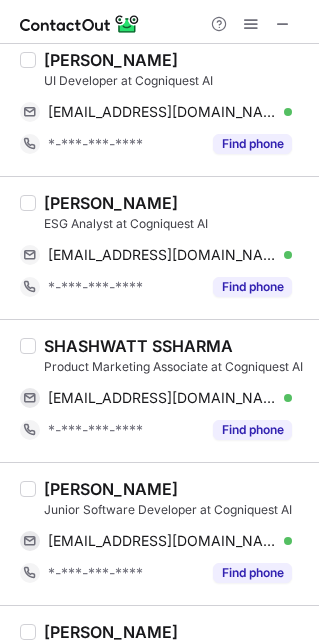 click on "Anku Jaiswal" at bounding box center (111, 203) 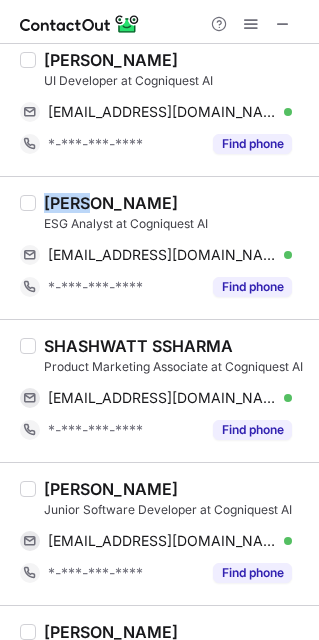 click on "Anku Jaiswal" at bounding box center (111, 203) 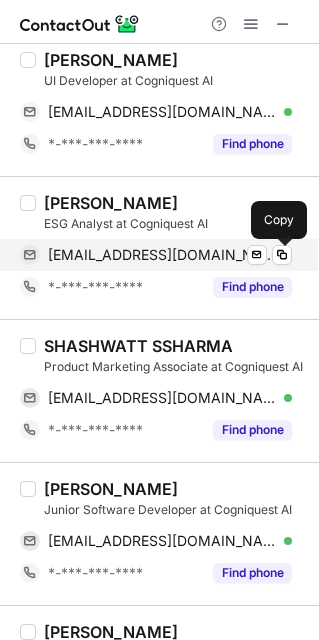 click on "ankjais55@gmail.com" at bounding box center (162, 255) 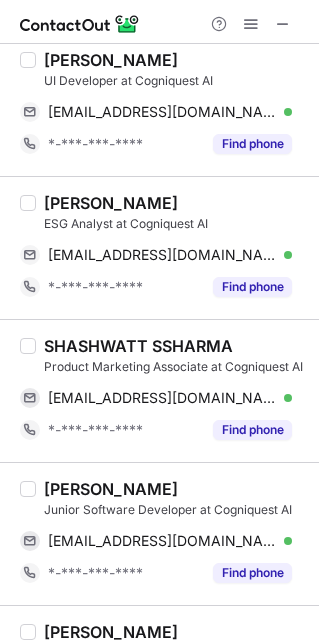 click on "SHASHWATT SSHARMA" at bounding box center [138, 346] 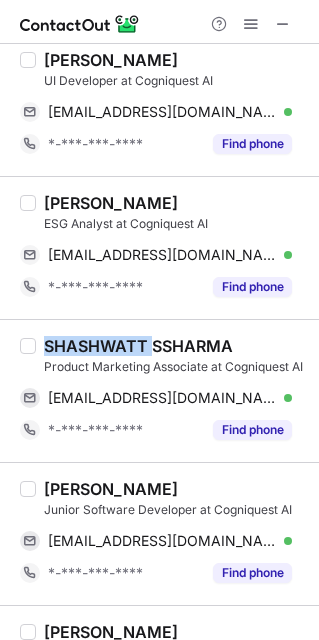 click on "SHASHWATT SSHARMA" at bounding box center [138, 346] 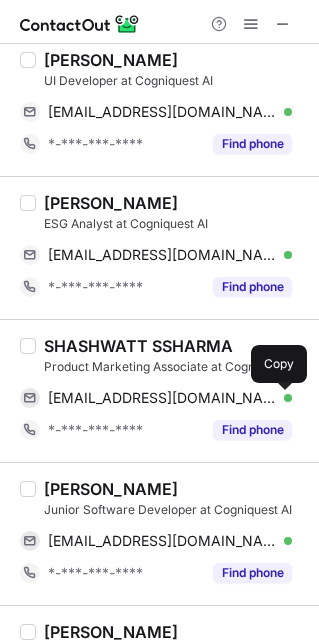 drag, startPoint x: 172, startPoint y: 407, endPoint x: 225, endPoint y: 500, distance: 107.042046 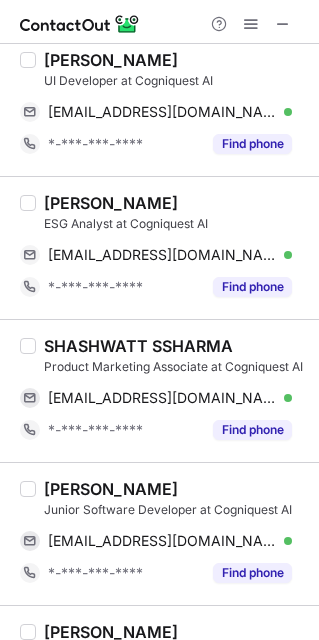 click on "Akshata Shirur" at bounding box center [111, 489] 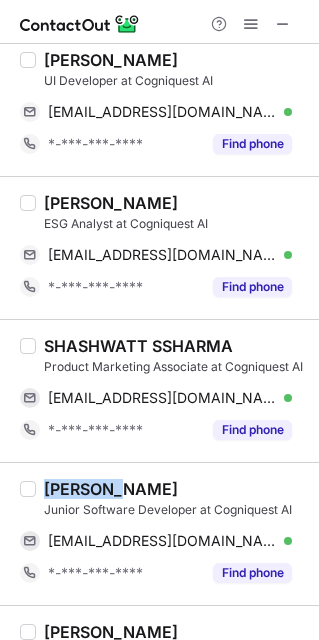 click on "Akshata Shirur" at bounding box center (111, 489) 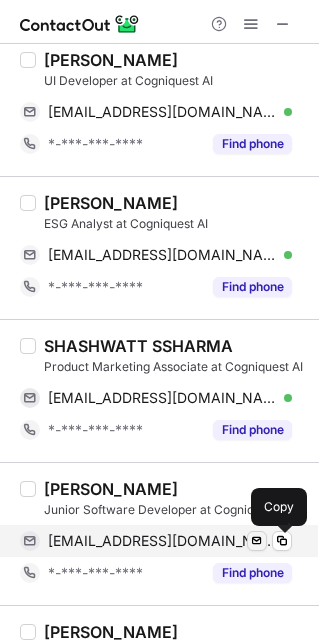 drag, startPoint x: 189, startPoint y: 552, endPoint x: 252, endPoint y: 551, distance: 63.007935 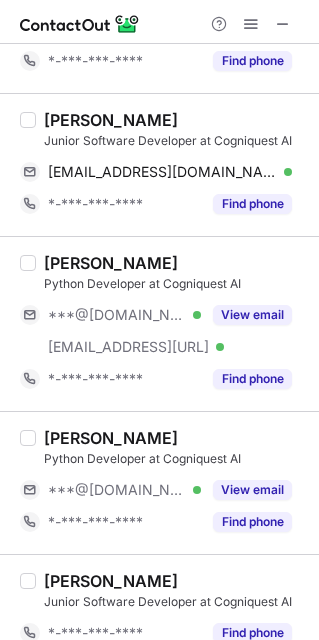 scroll, scrollTop: 2832, scrollLeft: 0, axis: vertical 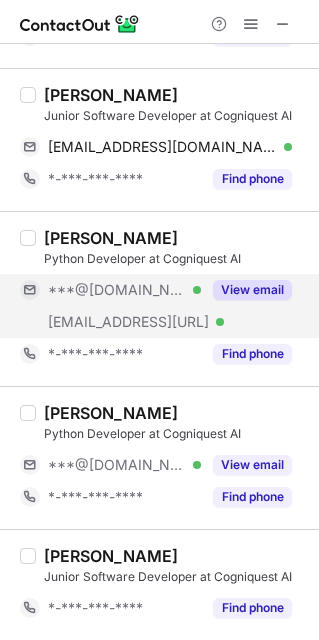 click on "View email" at bounding box center [252, 290] 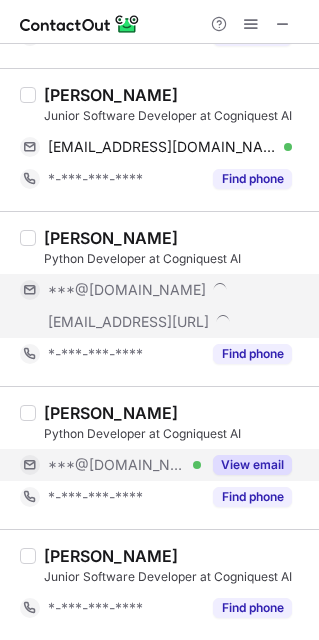 click on "View email" at bounding box center [252, 465] 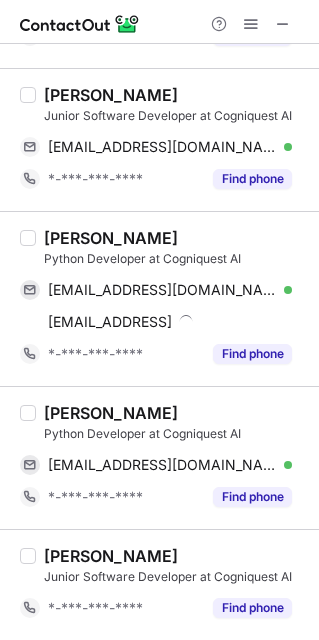 click on "Sweekar Masuti" at bounding box center [111, 238] 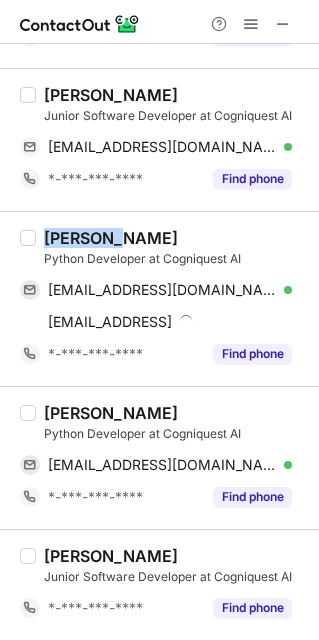 click on "Sweekar Masuti" at bounding box center [111, 238] 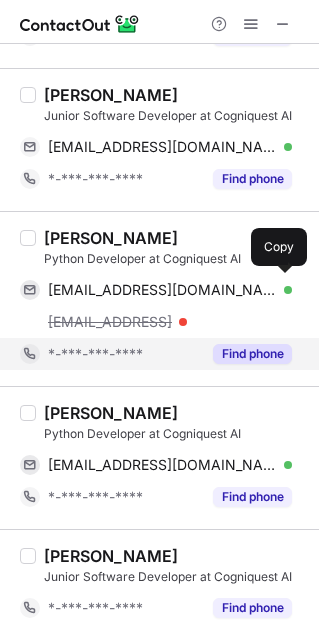drag, startPoint x: 192, startPoint y: 293, endPoint x: 229, endPoint y: 342, distance: 61.400326 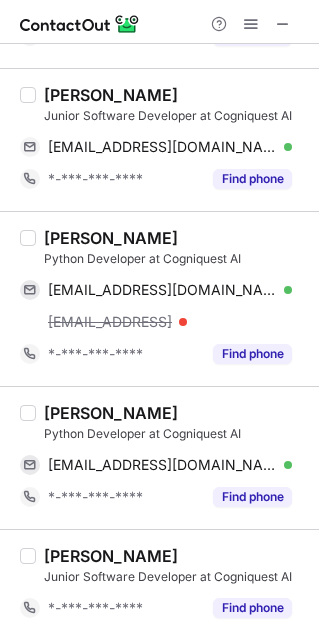 click on "Manish Noola" at bounding box center [111, 413] 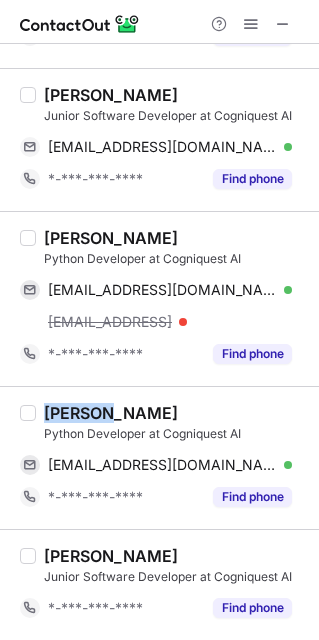 click on "Manish Noola" at bounding box center (111, 413) 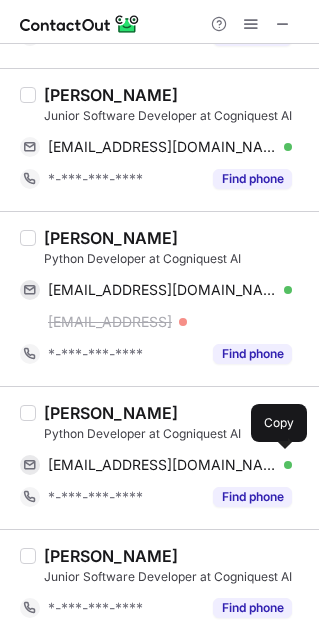 drag, startPoint x: 183, startPoint y: 468, endPoint x: 259, endPoint y: 579, distance: 134.52509 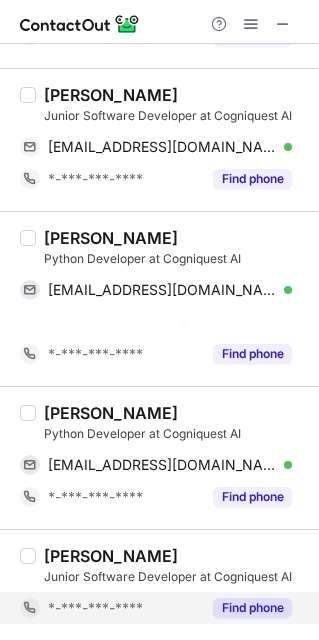 scroll, scrollTop: 2799, scrollLeft: 0, axis: vertical 